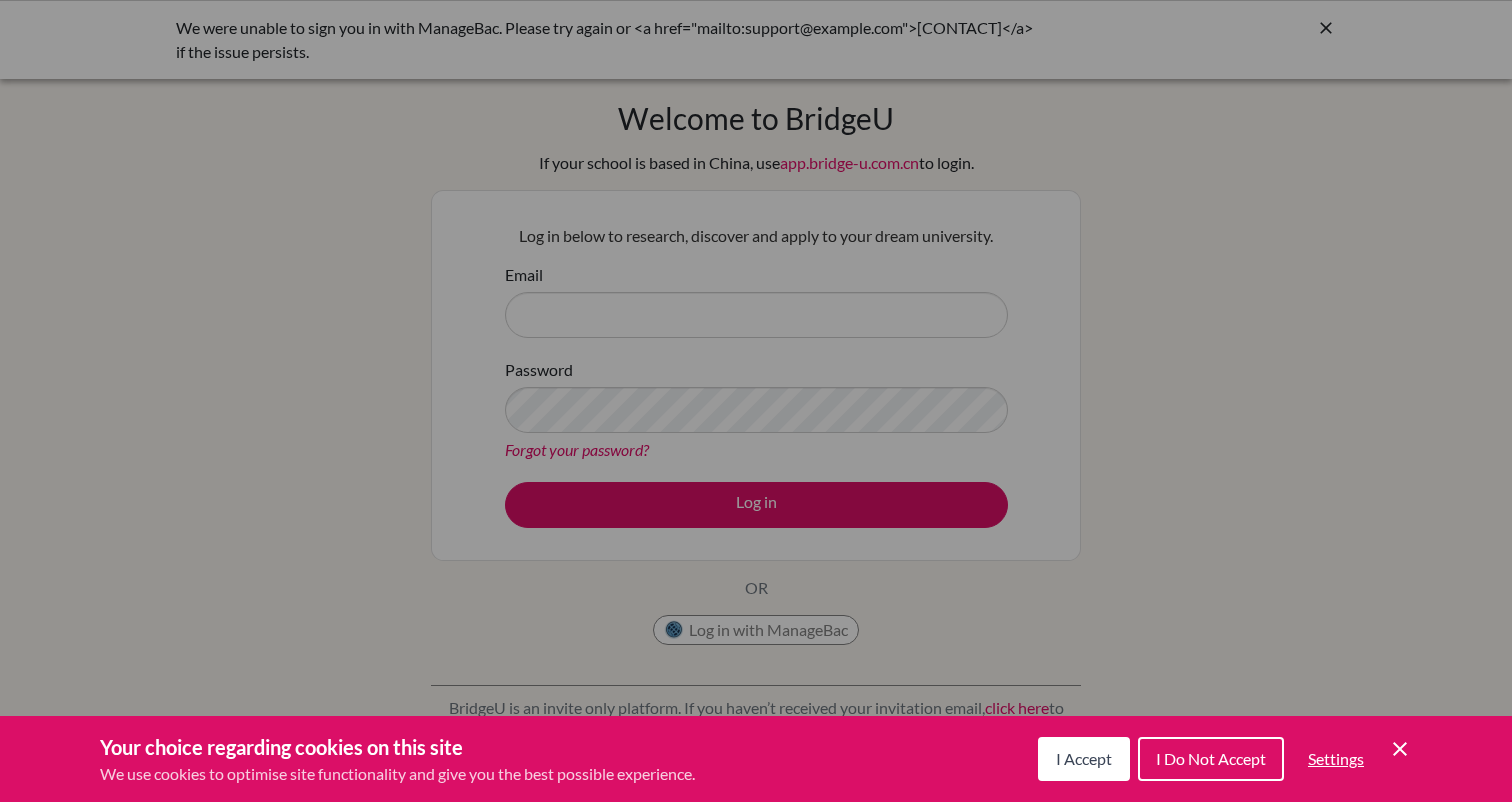 scroll, scrollTop: 0, scrollLeft: 0, axis: both 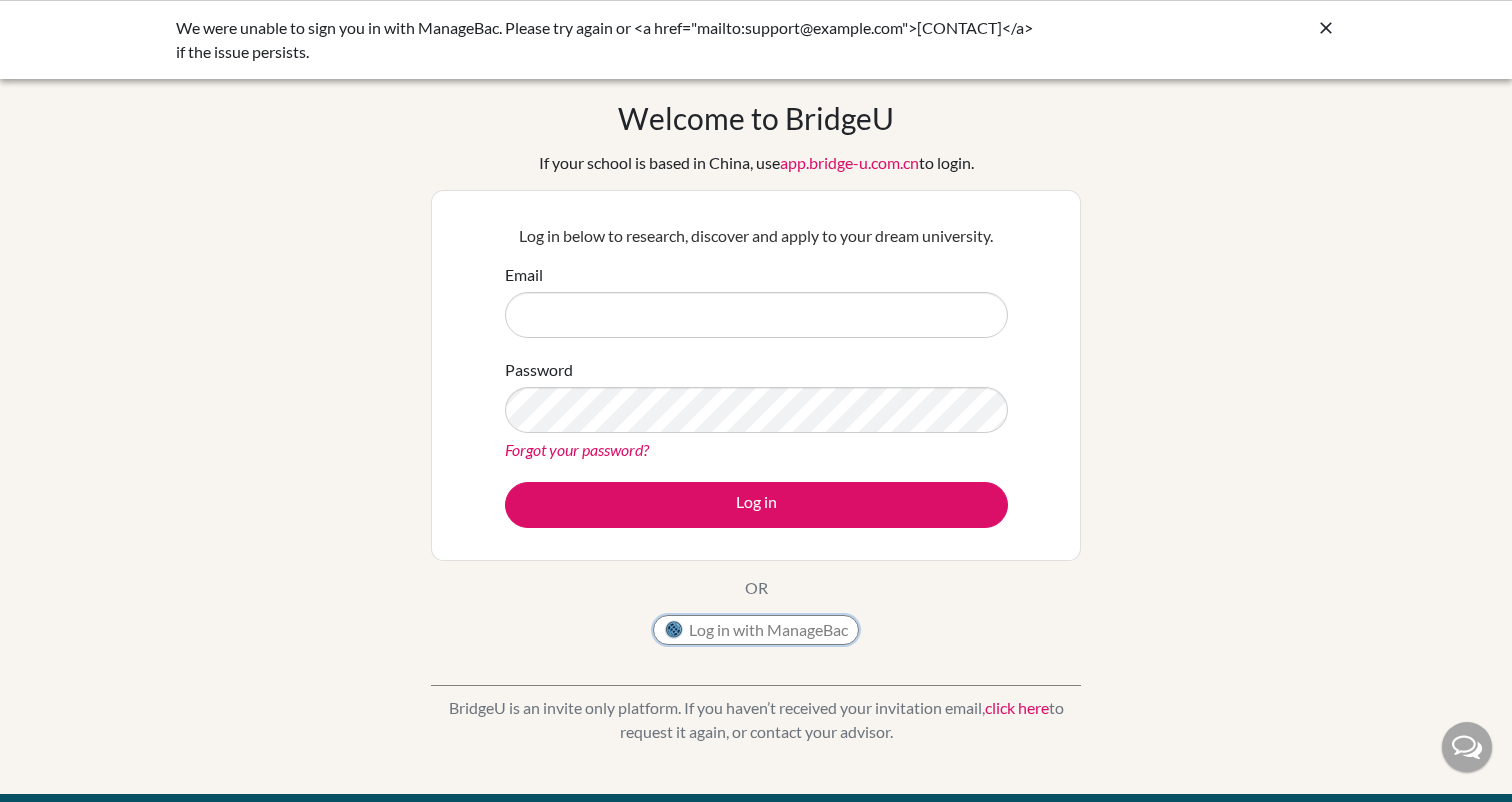 click on "Log in with ManageBac" at bounding box center (756, 630) 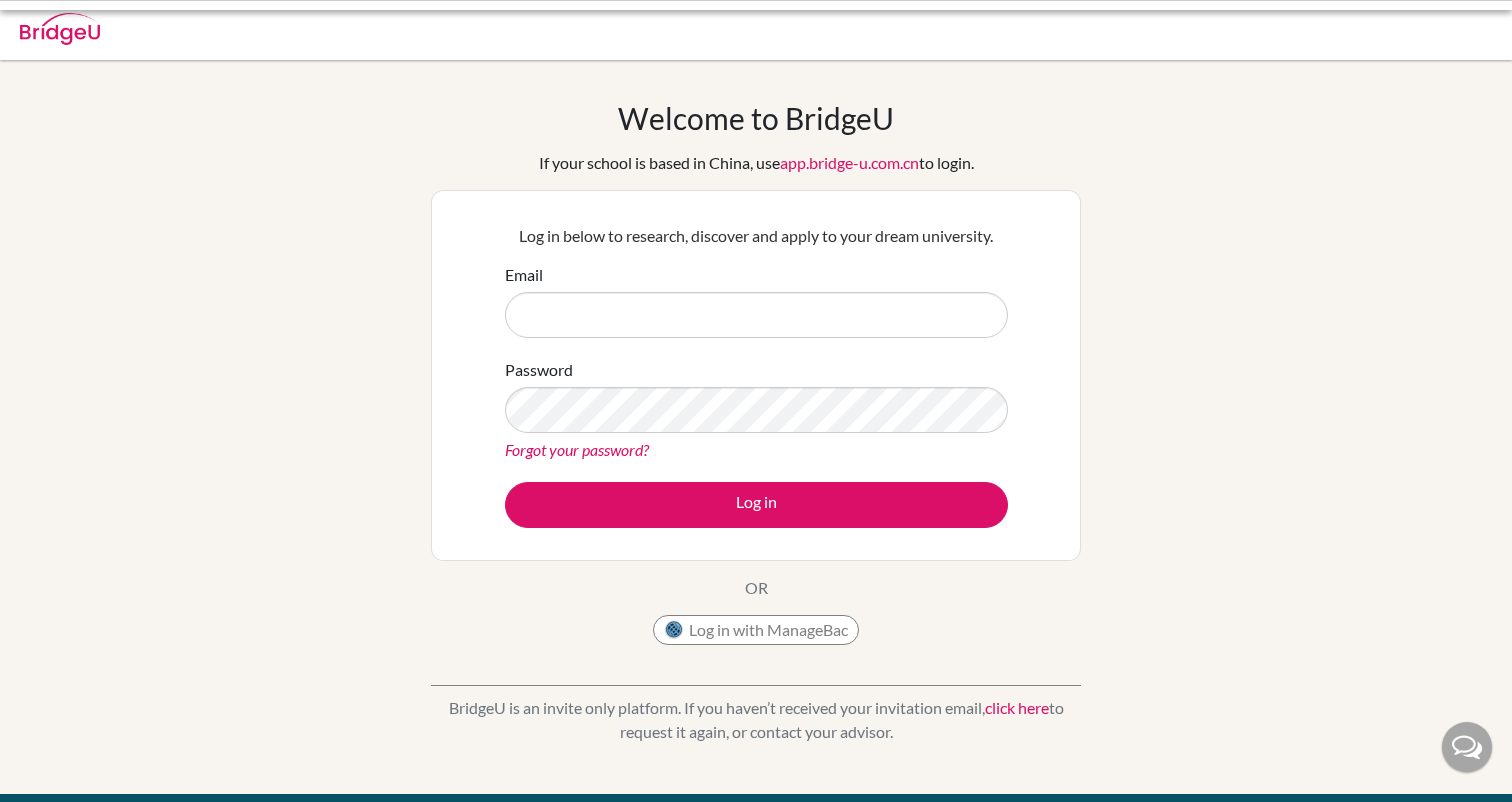 scroll, scrollTop: 0, scrollLeft: 0, axis: both 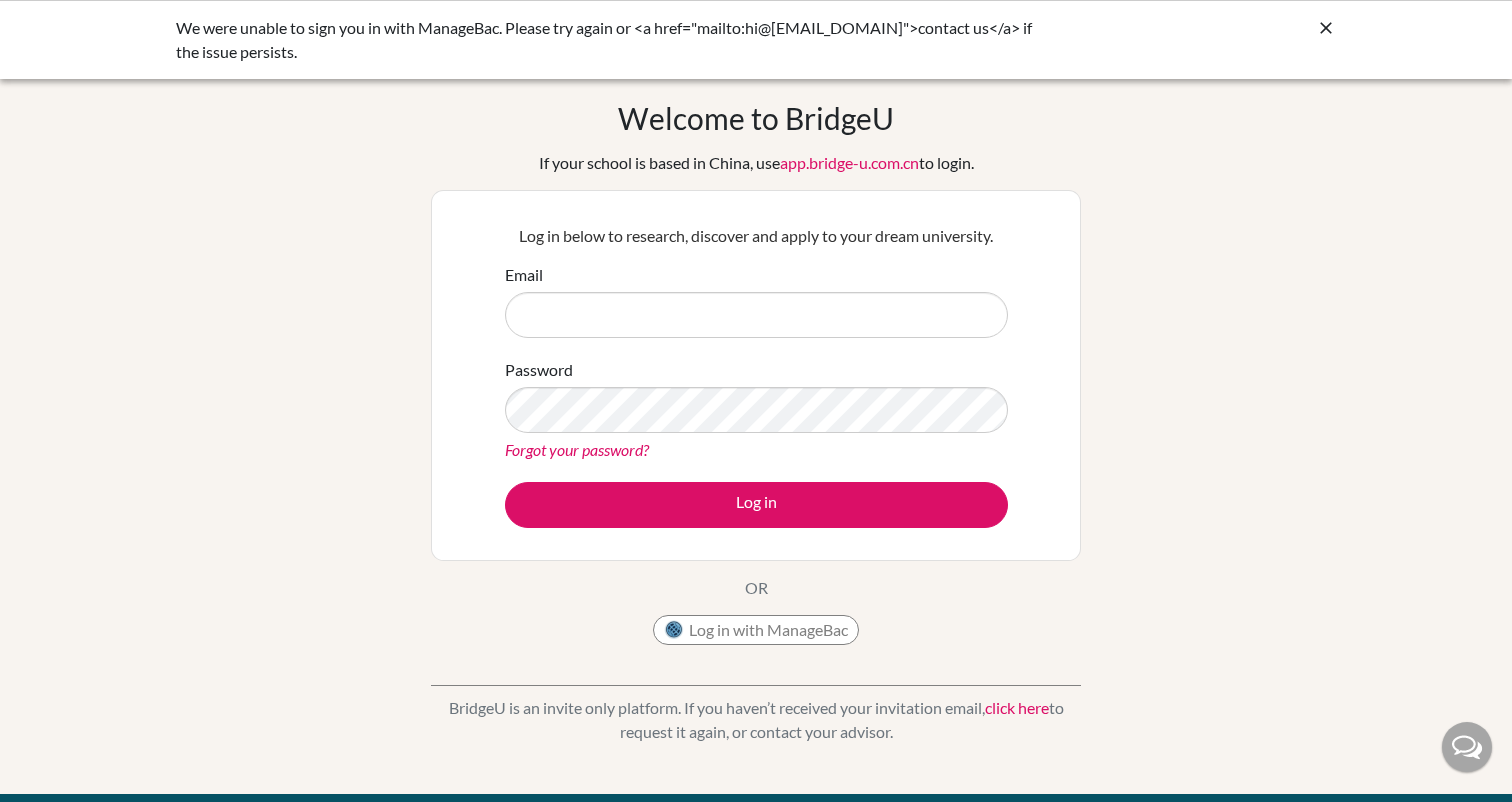 click at bounding box center [1326, 28] 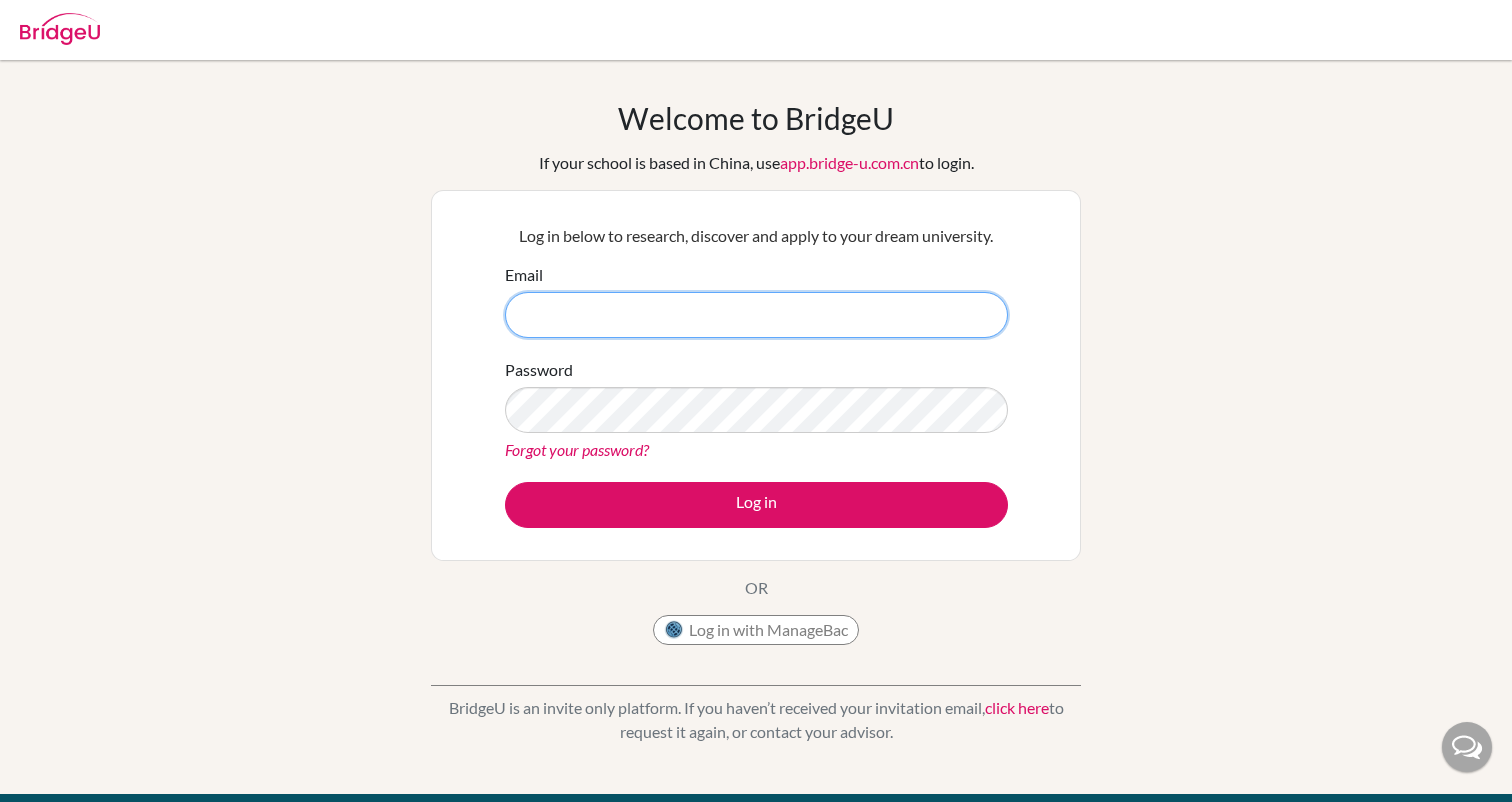 click on "Email" at bounding box center [756, 315] 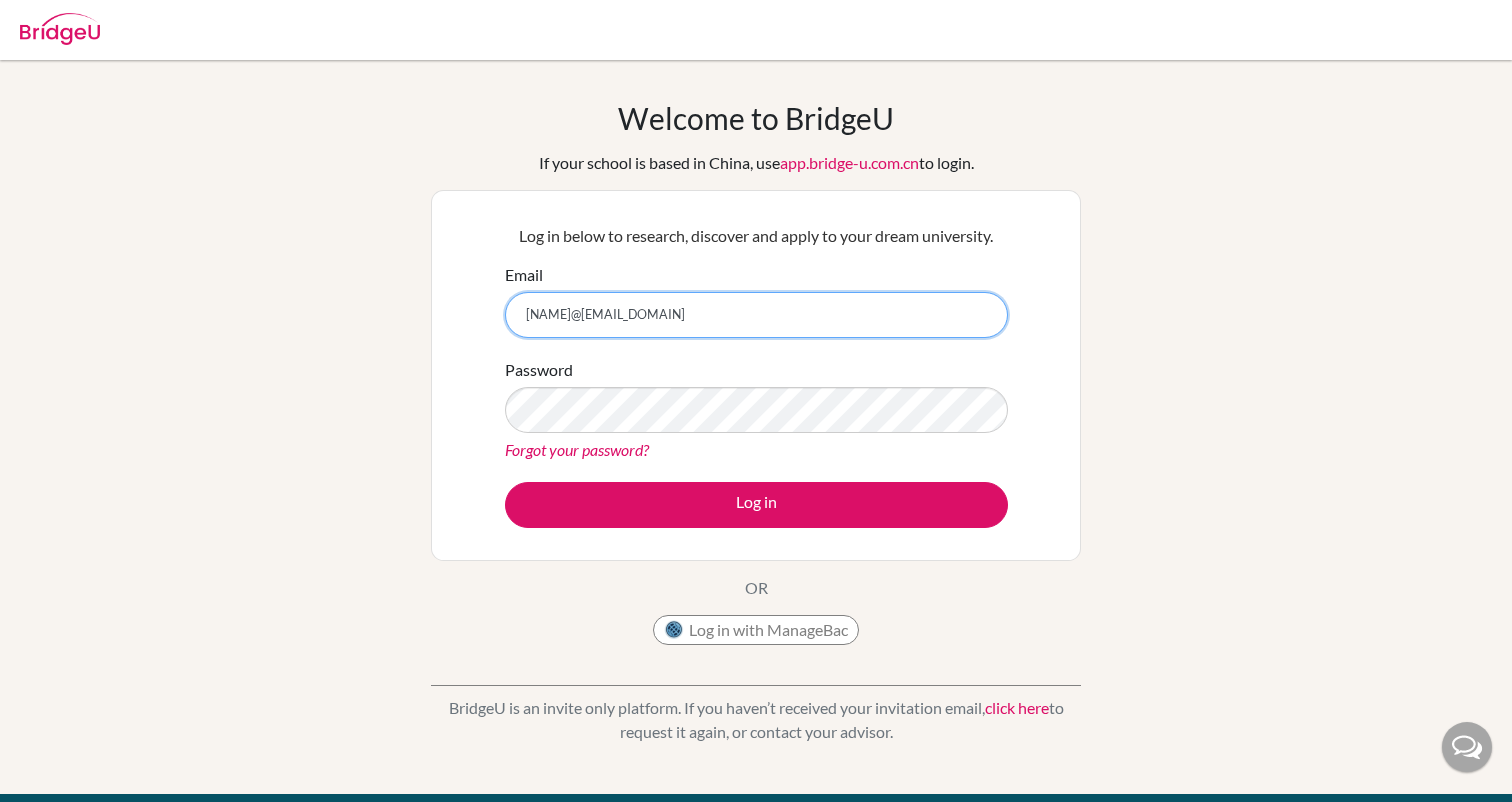 type on "kenatra_mahesha@sbr" 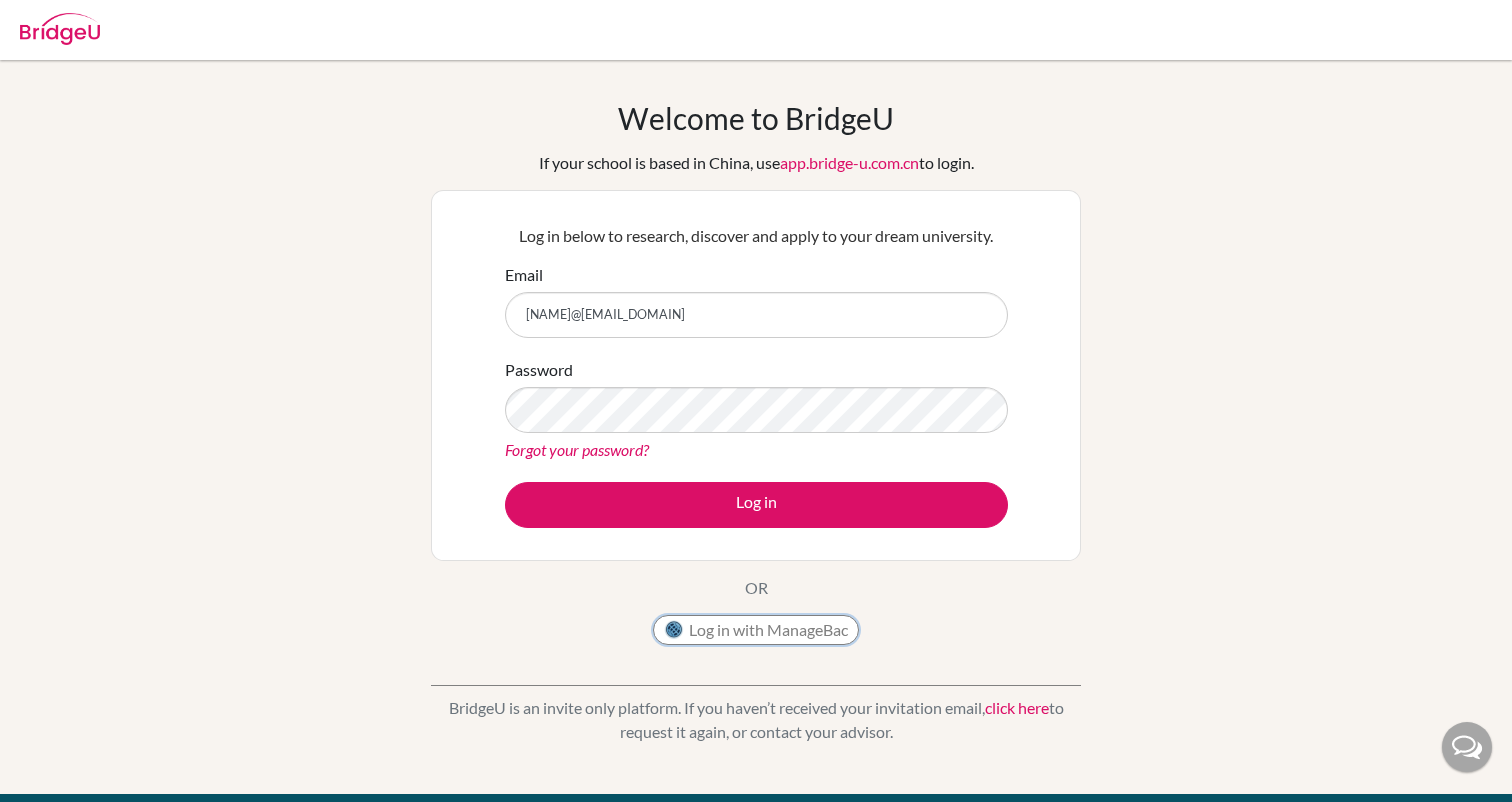 click on "Log in with ManageBac" at bounding box center (756, 630) 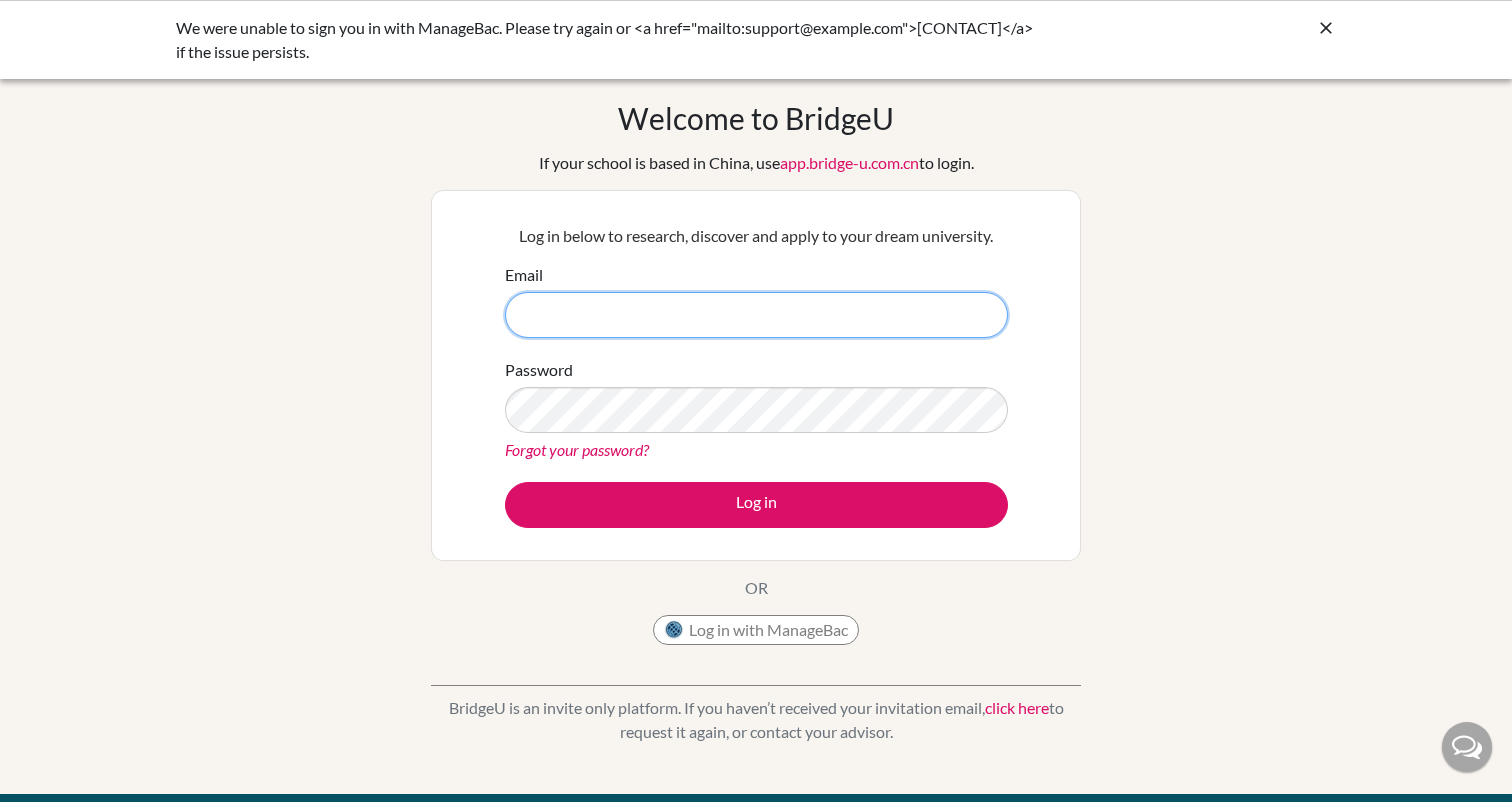 scroll, scrollTop: 0, scrollLeft: 0, axis: both 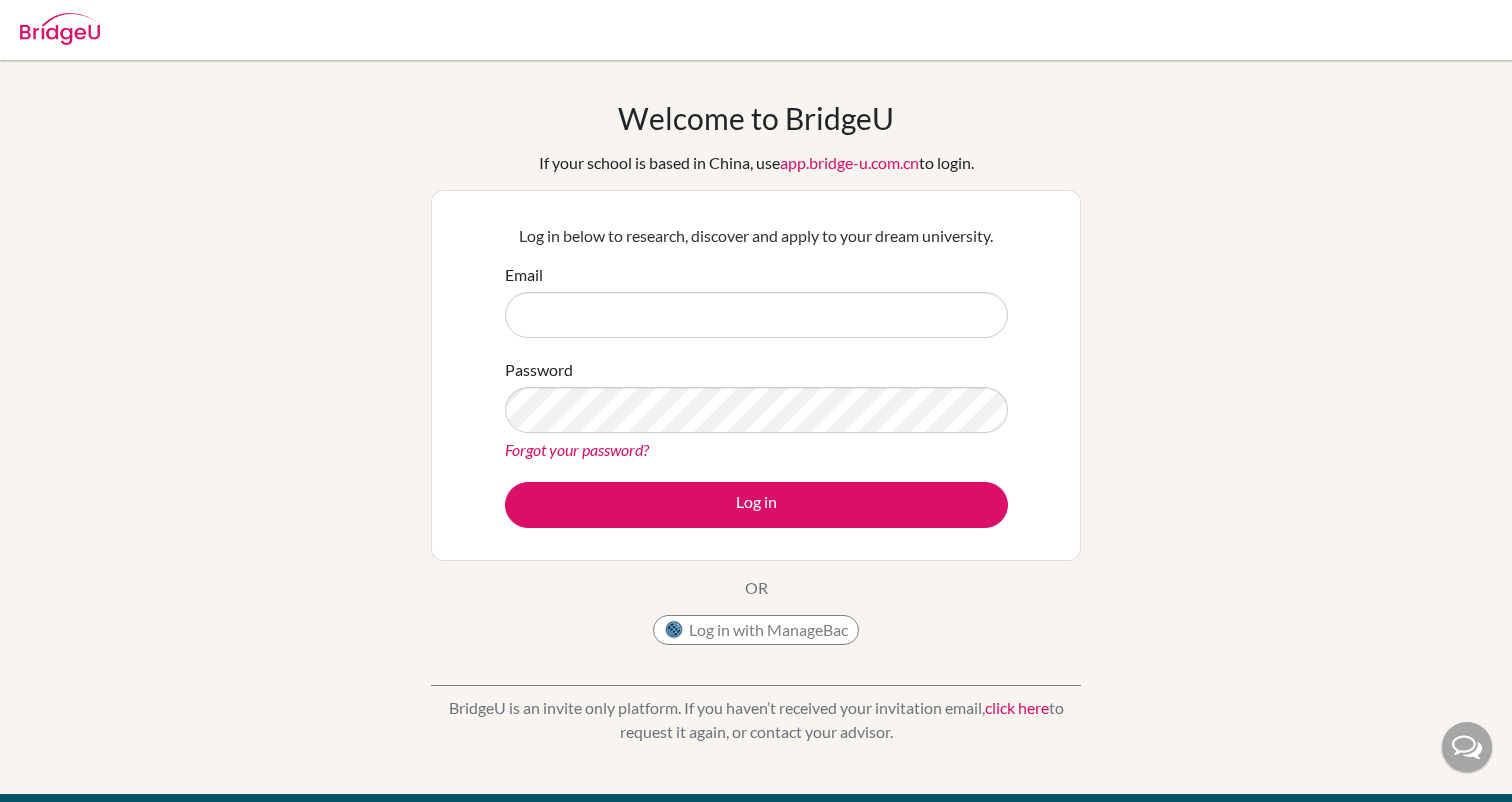 click on "Email" at bounding box center [756, 315] 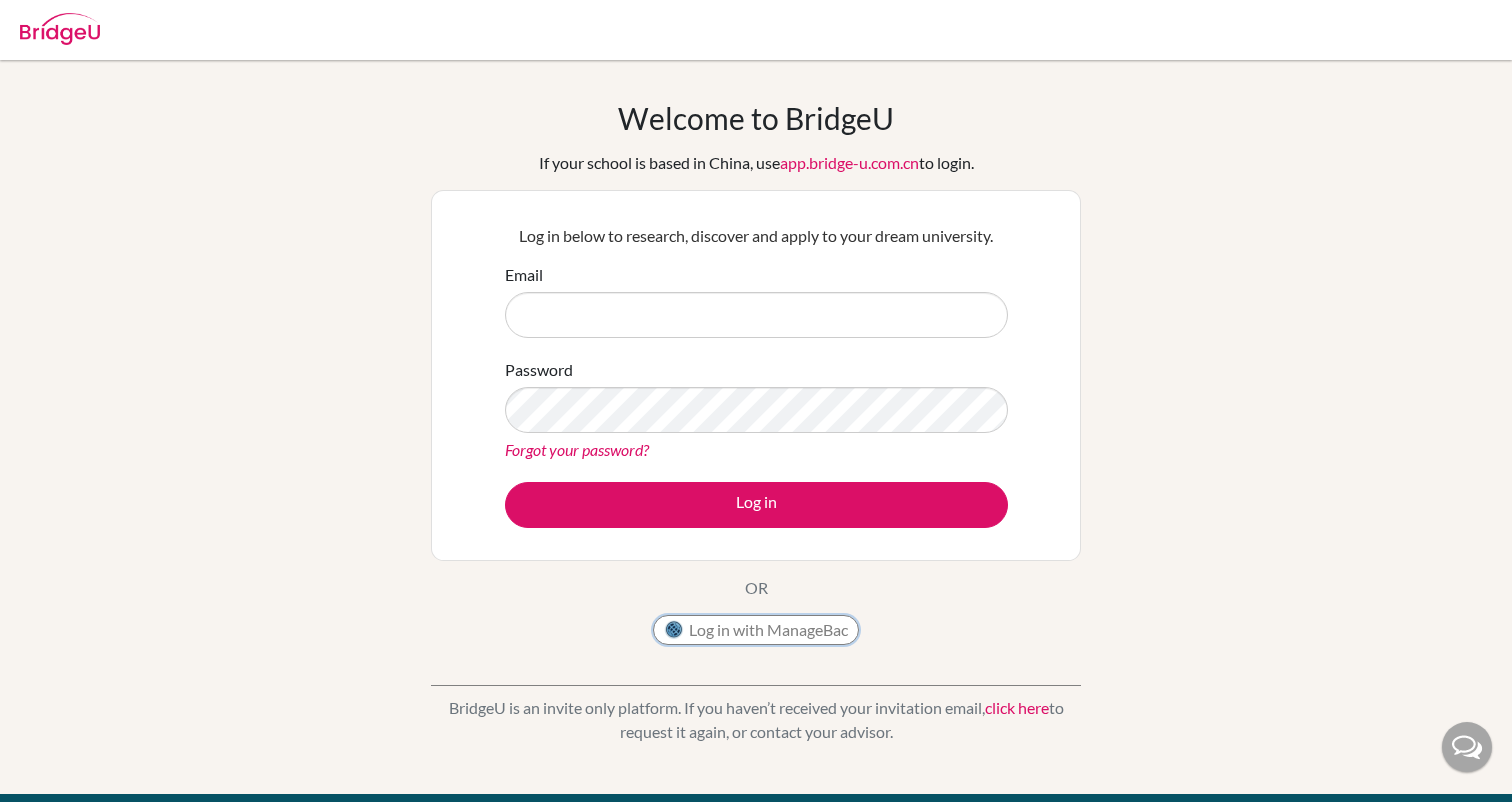 click on "Log in with ManageBac" at bounding box center (756, 630) 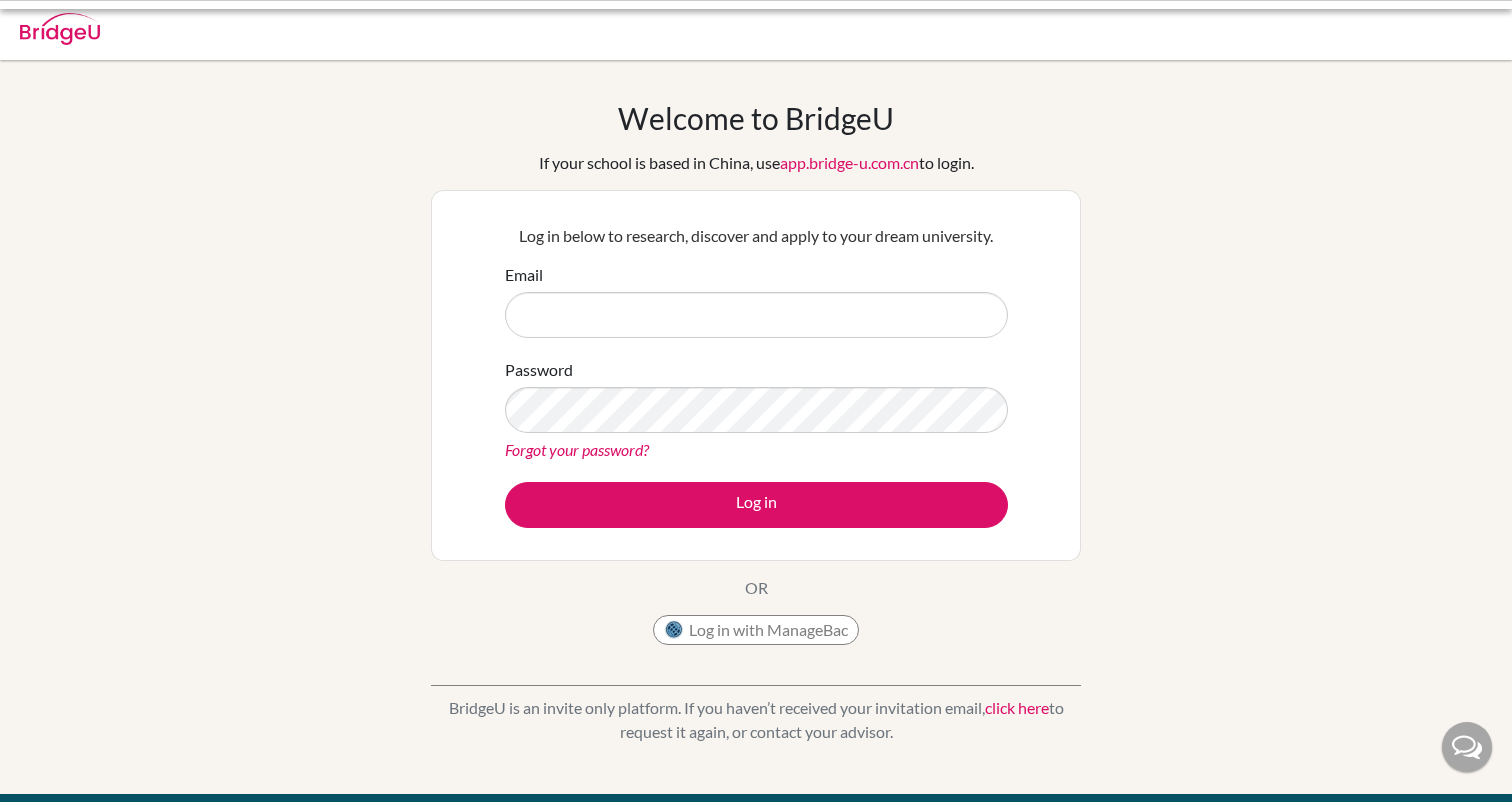 scroll, scrollTop: 0, scrollLeft: 0, axis: both 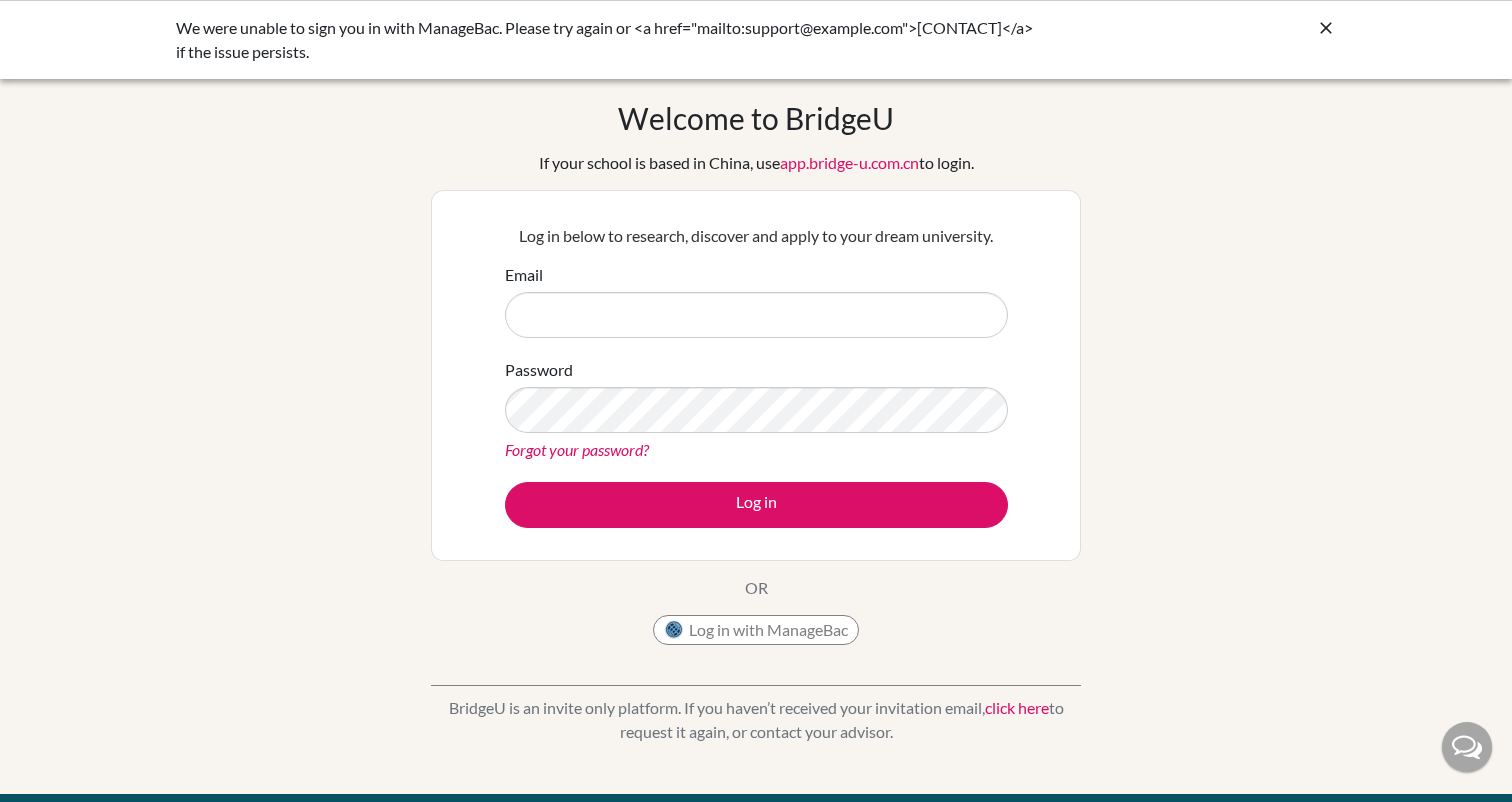 click on "Email" at bounding box center [756, 315] 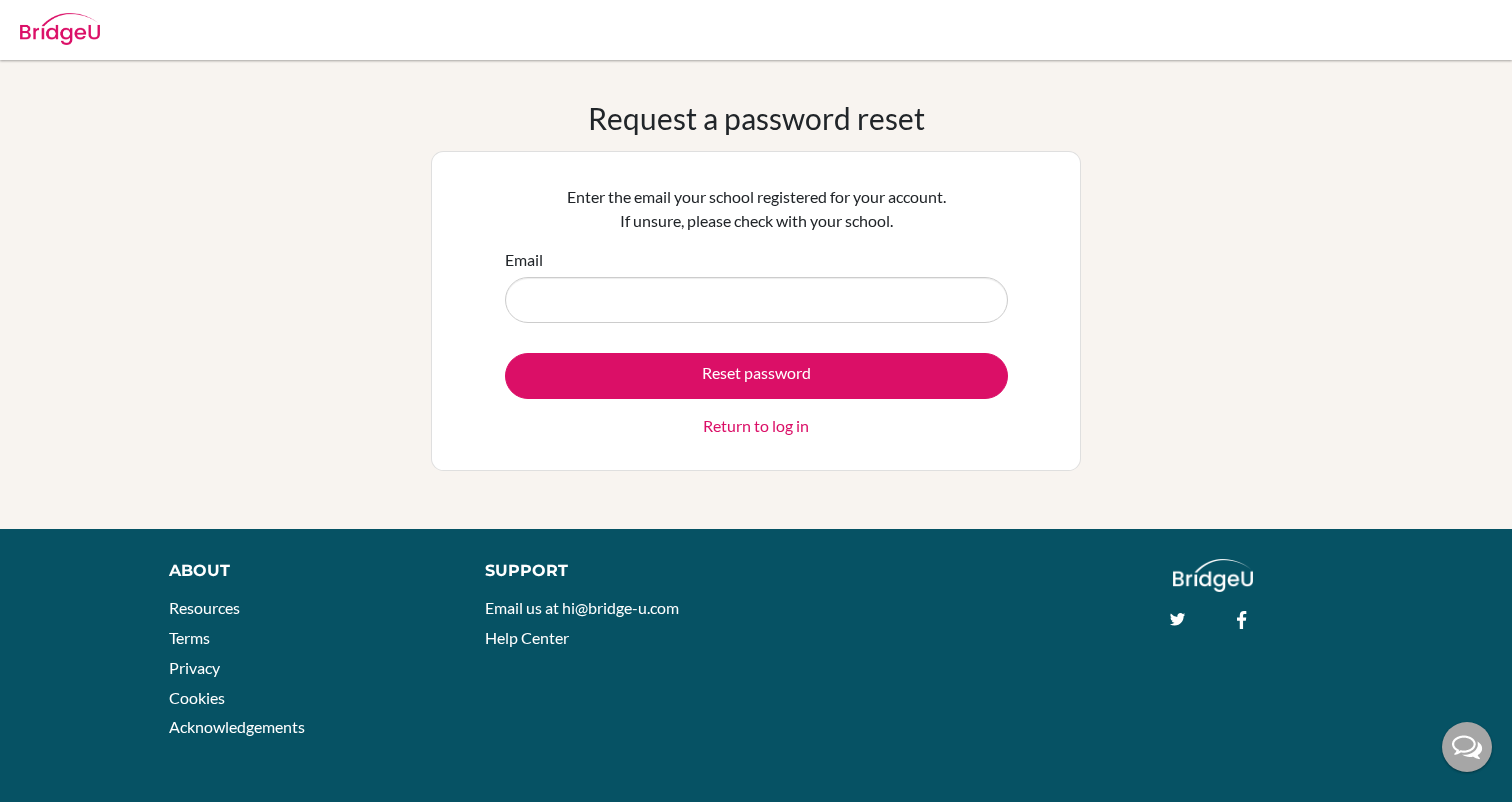 scroll, scrollTop: 0, scrollLeft: 0, axis: both 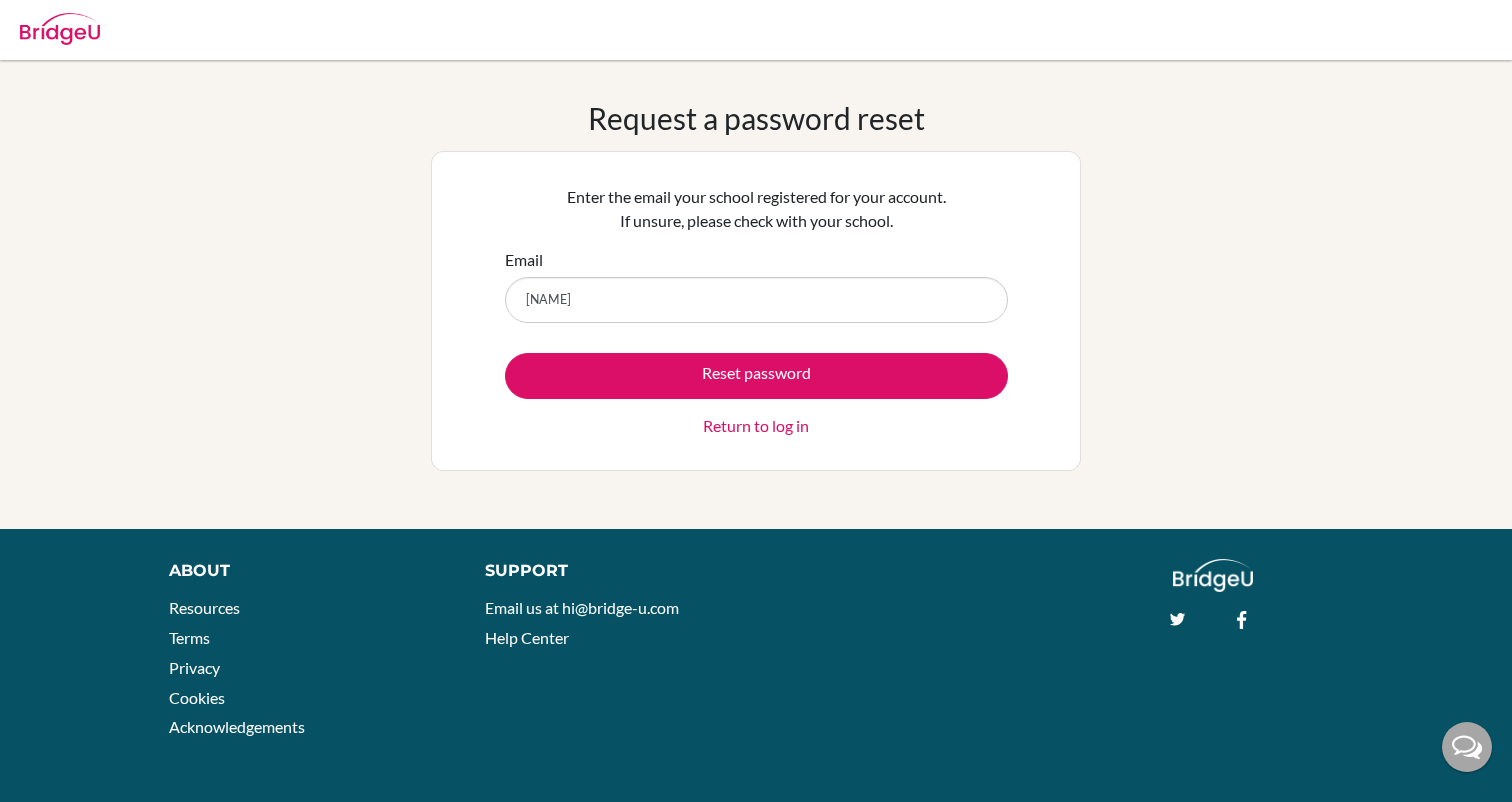 type on "j" 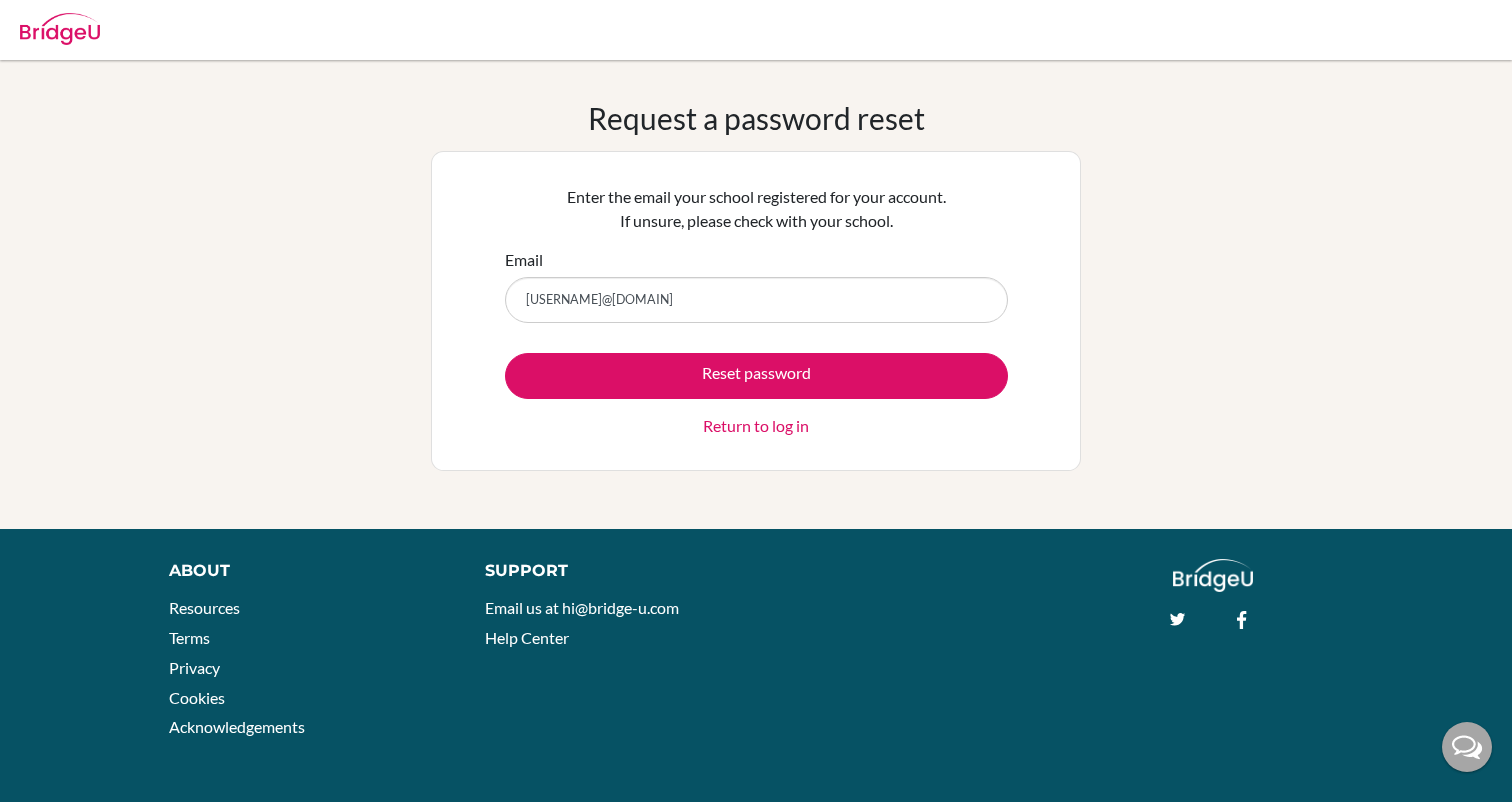type on "kenatra_mahesha@sbr.sch.id" 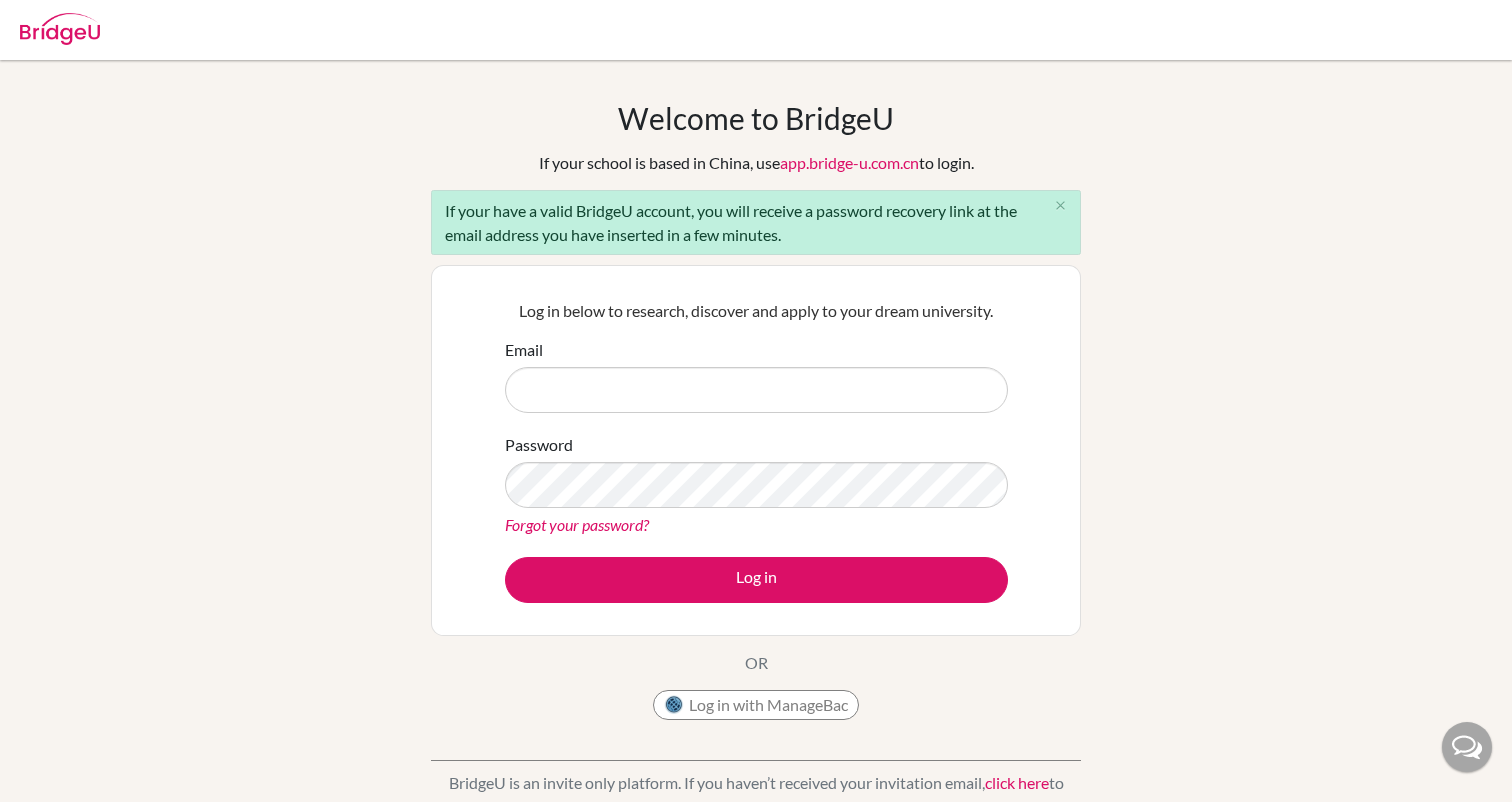 scroll, scrollTop: 0, scrollLeft: 0, axis: both 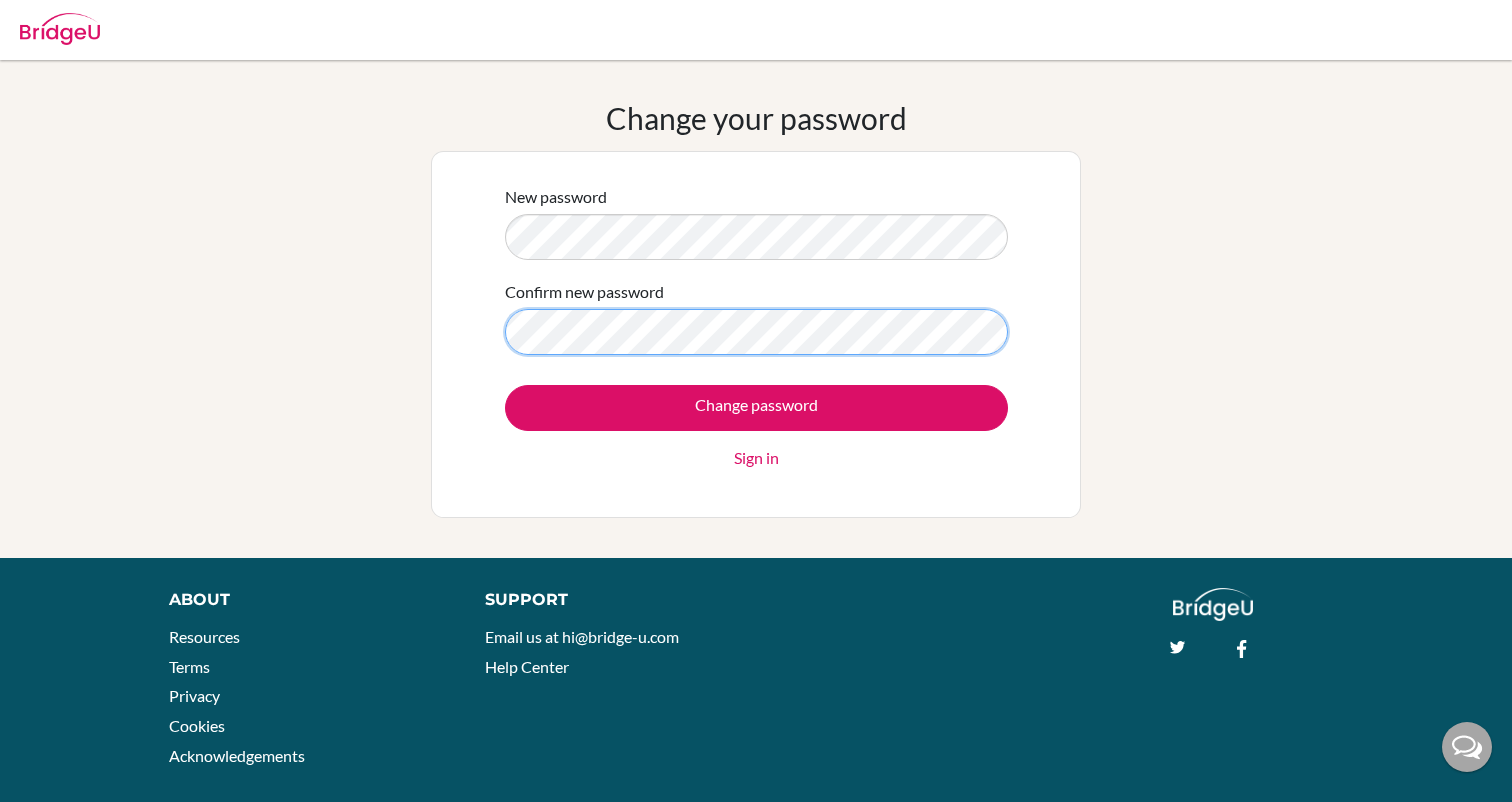 click on "Change password" at bounding box center (756, 408) 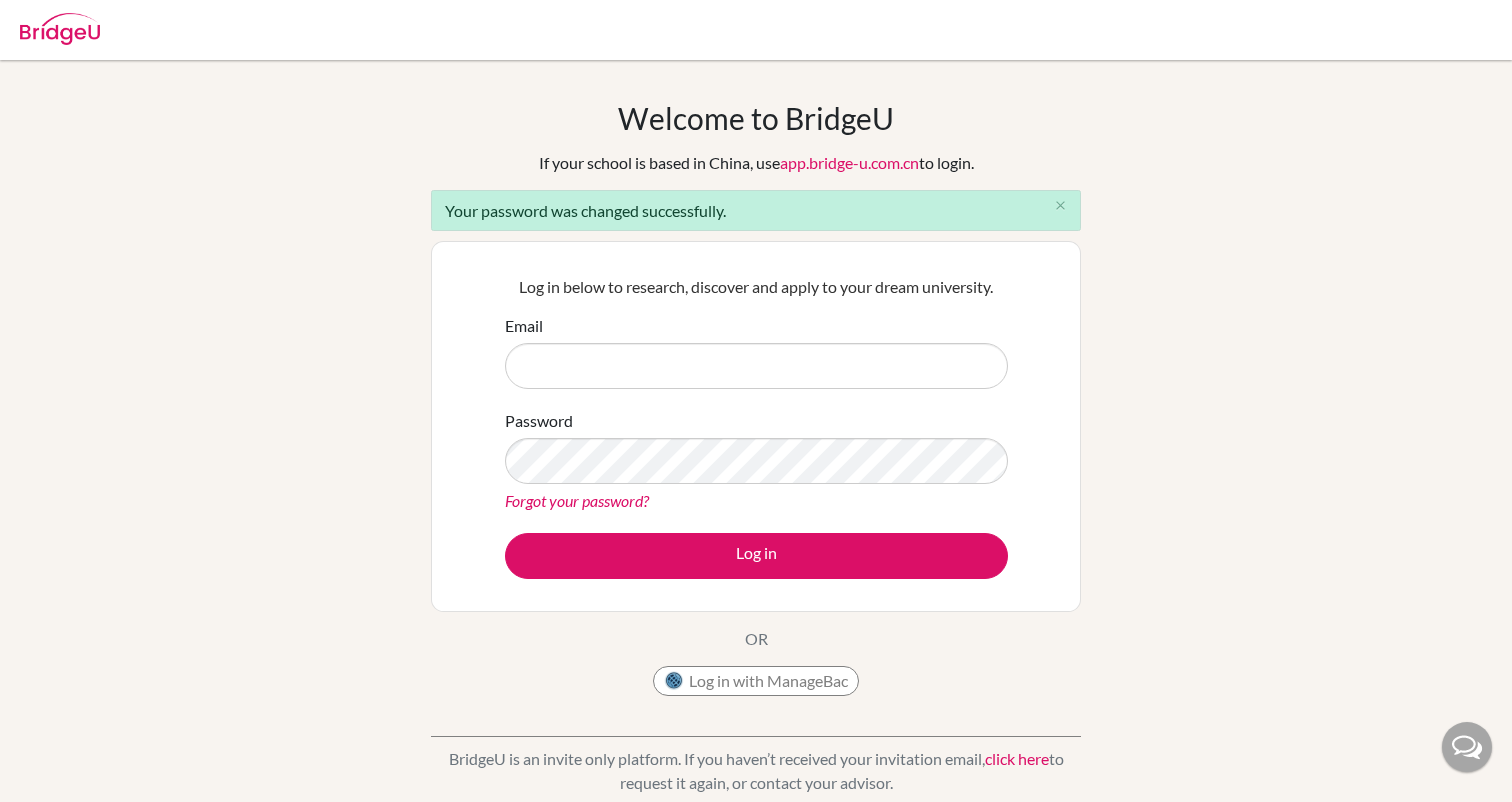 scroll, scrollTop: 0, scrollLeft: 0, axis: both 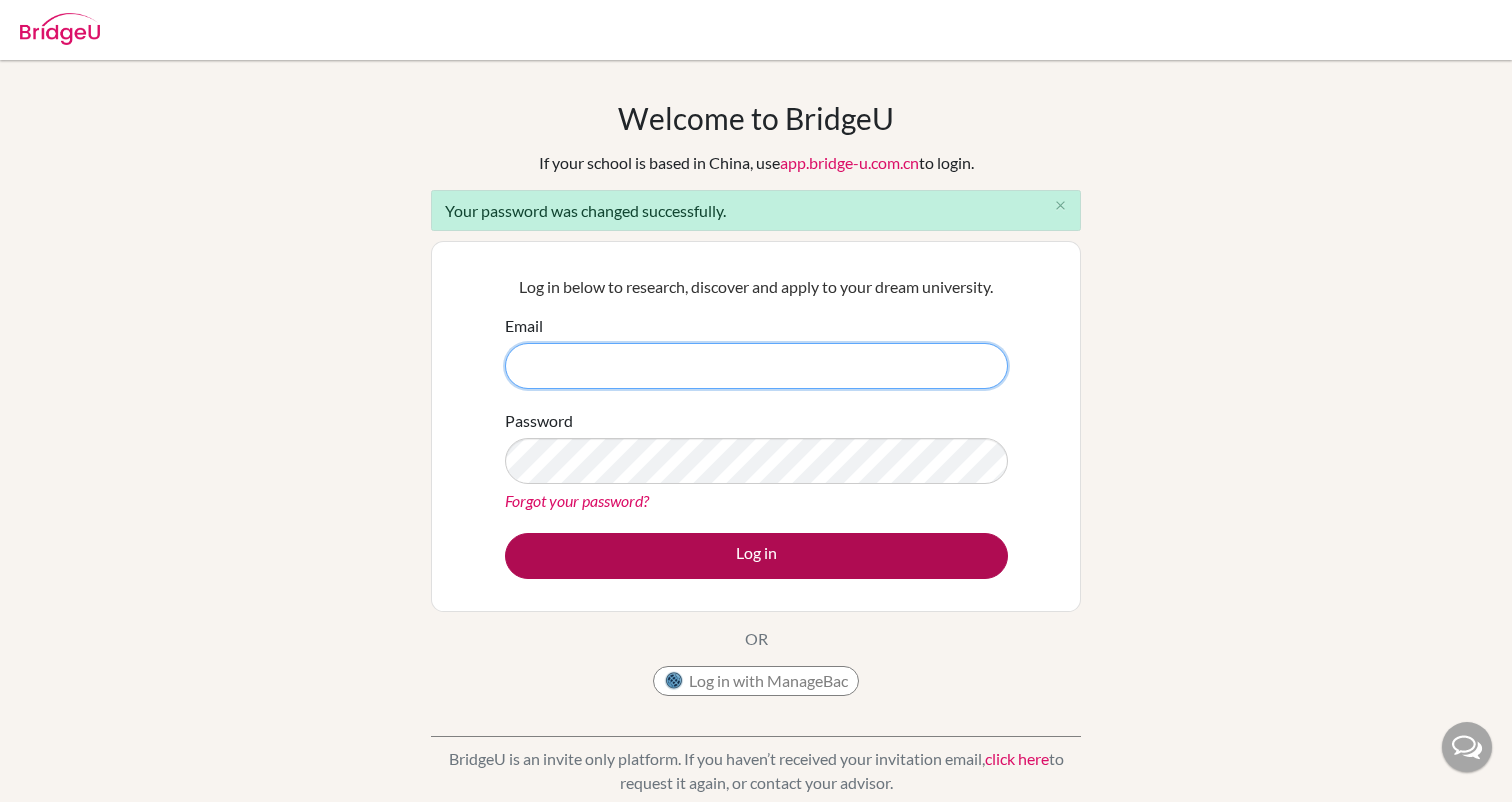 type on "[USERNAME]@[DOMAIN].com" 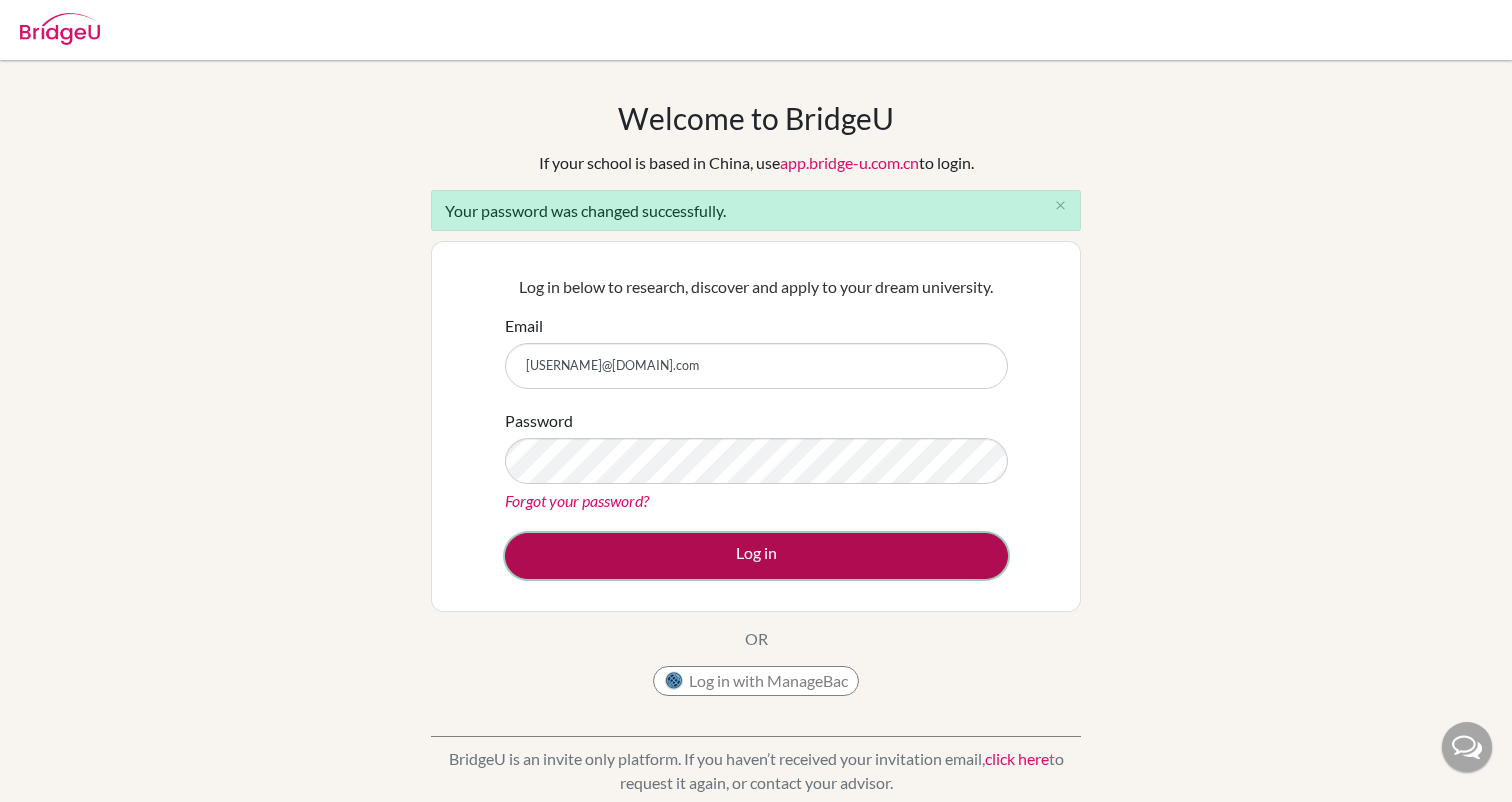 click on "Log in" at bounding box center (756, 556) 